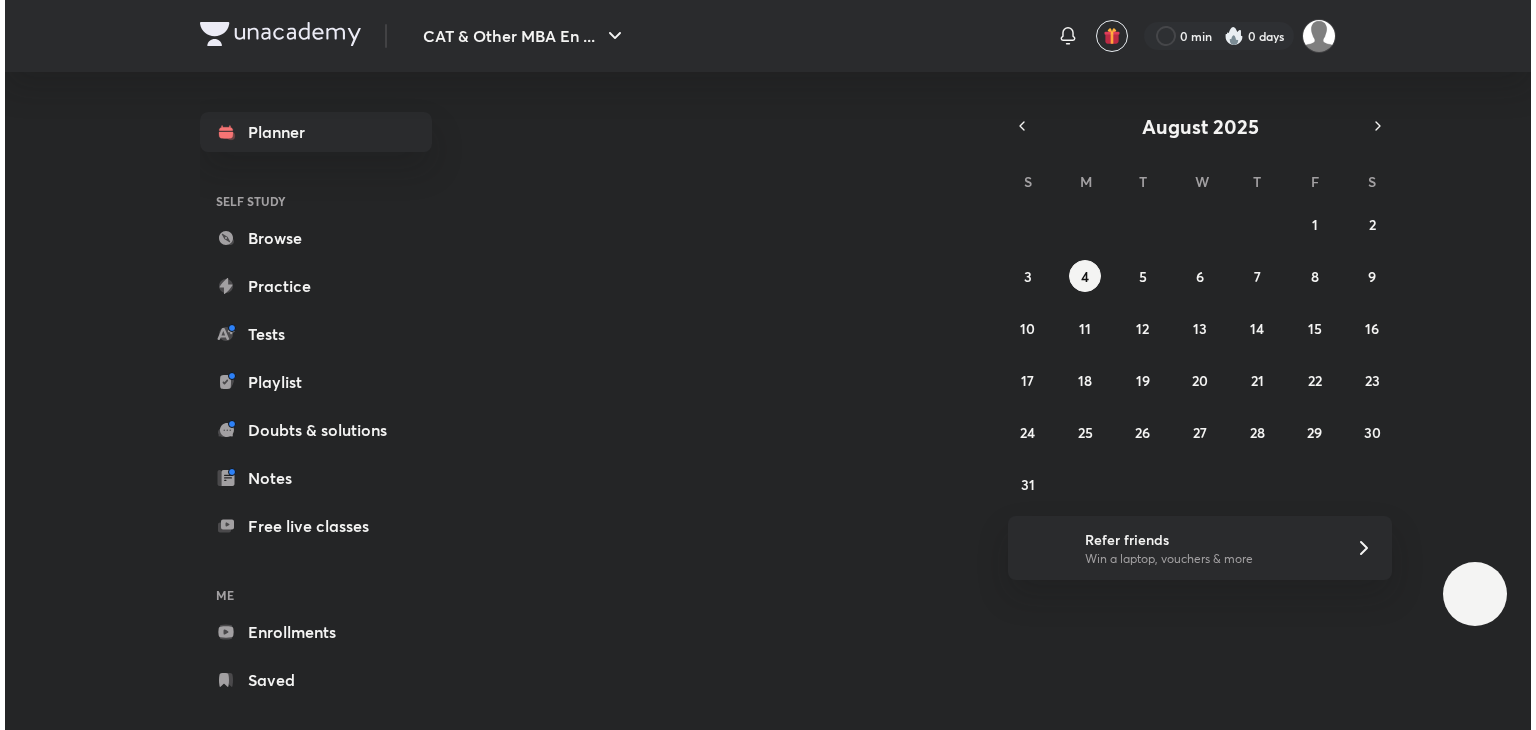 scroll, scrollTop: 0, scrollLeft: 0, axis: both 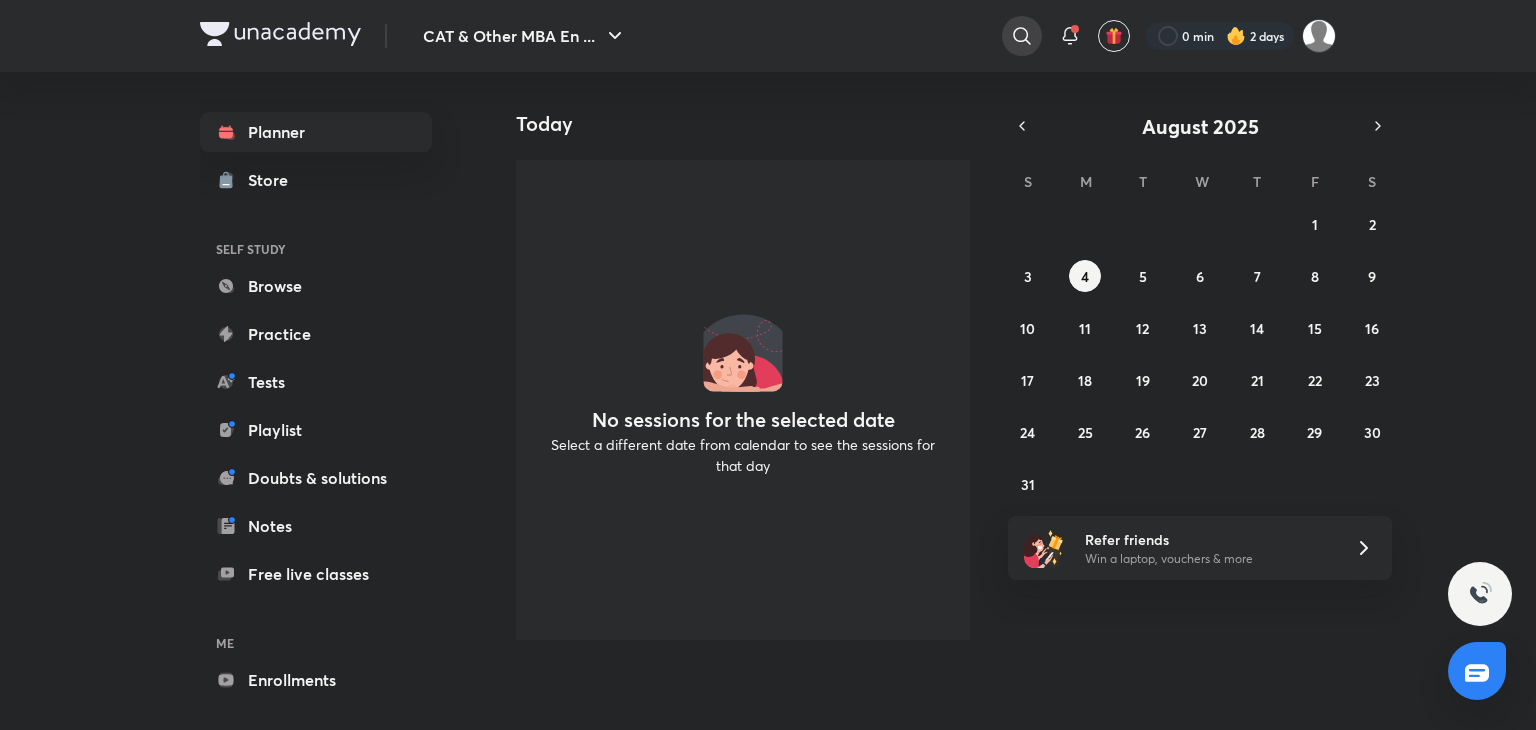 click 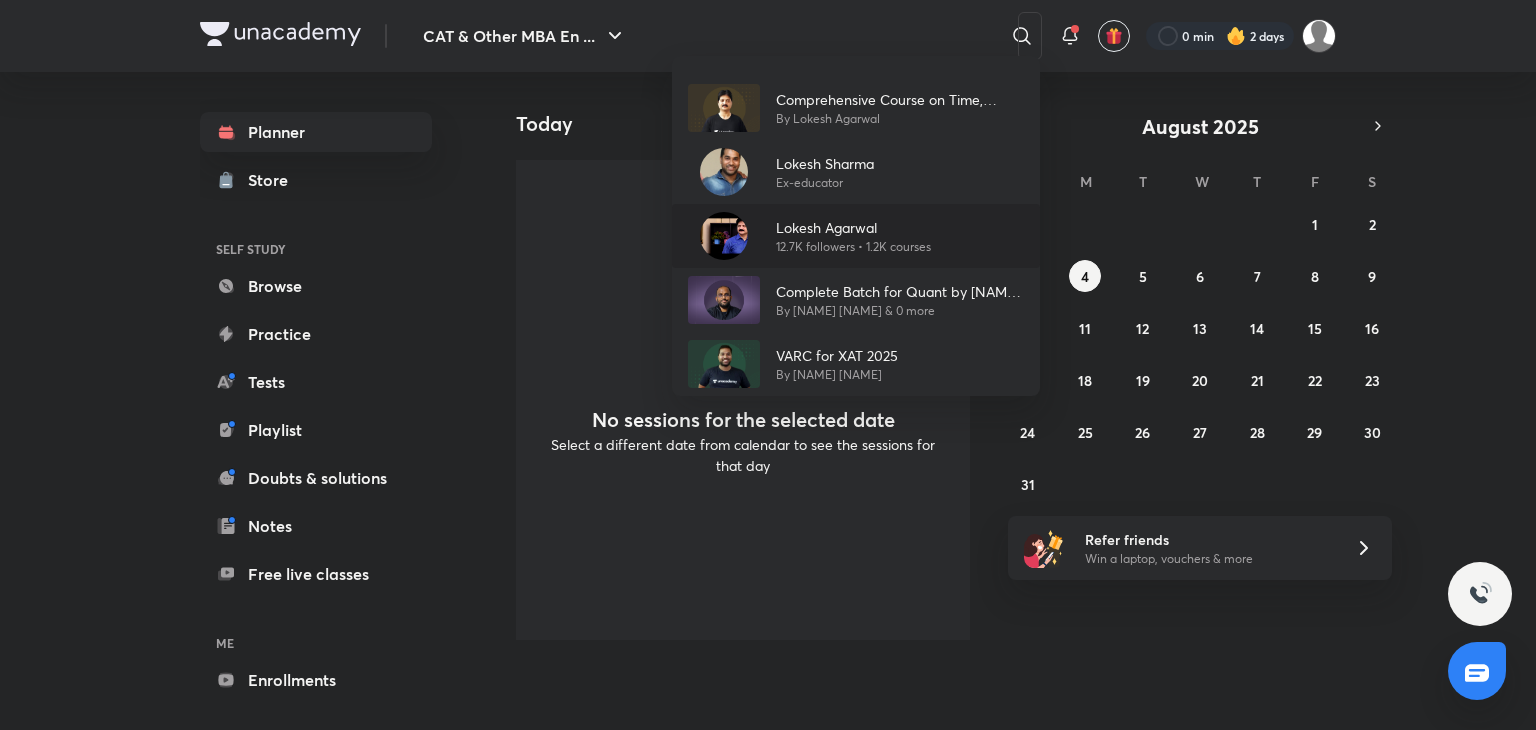 click on "Lokesh Agarwal" at bounding box center (853, 227) 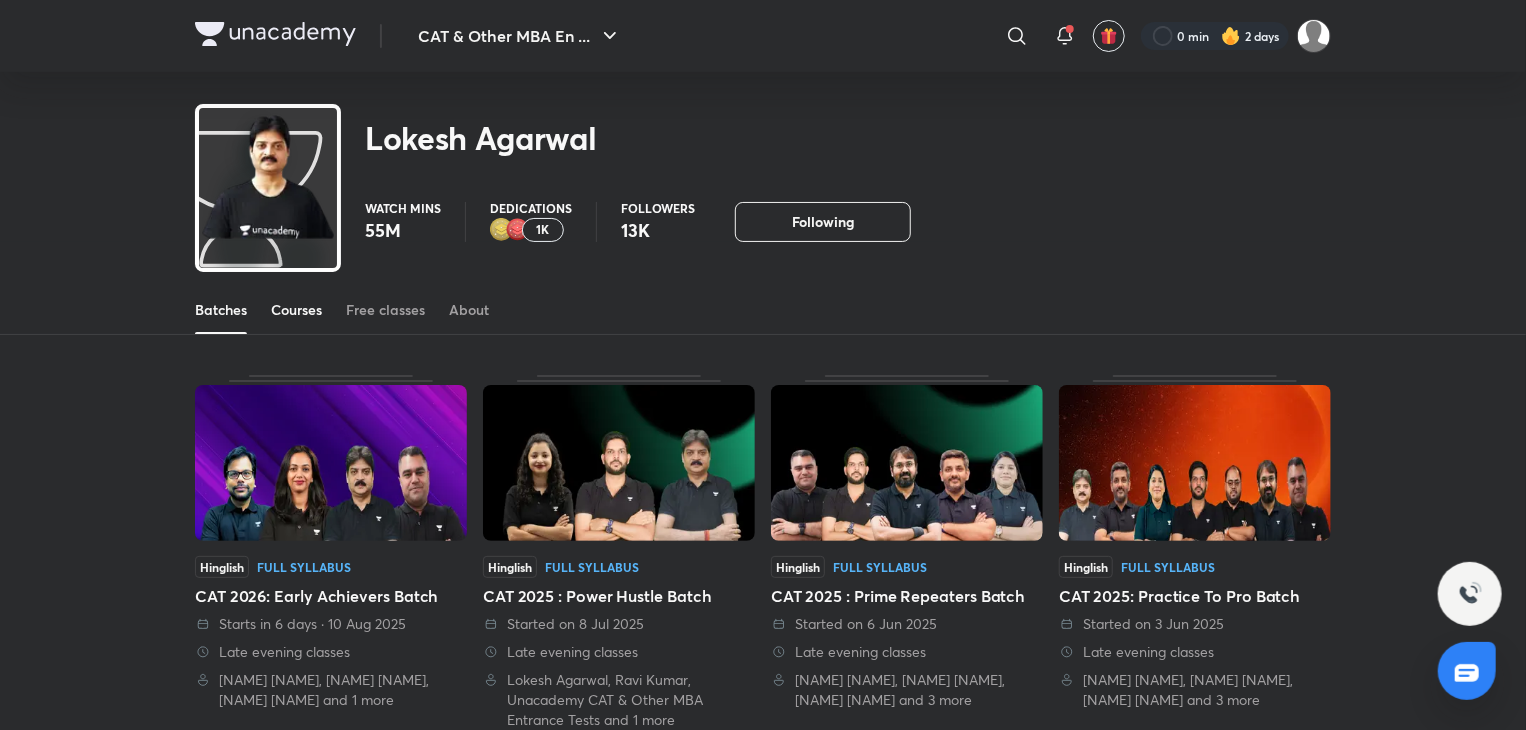 click on "Courses" at bounding box center (296, 310) 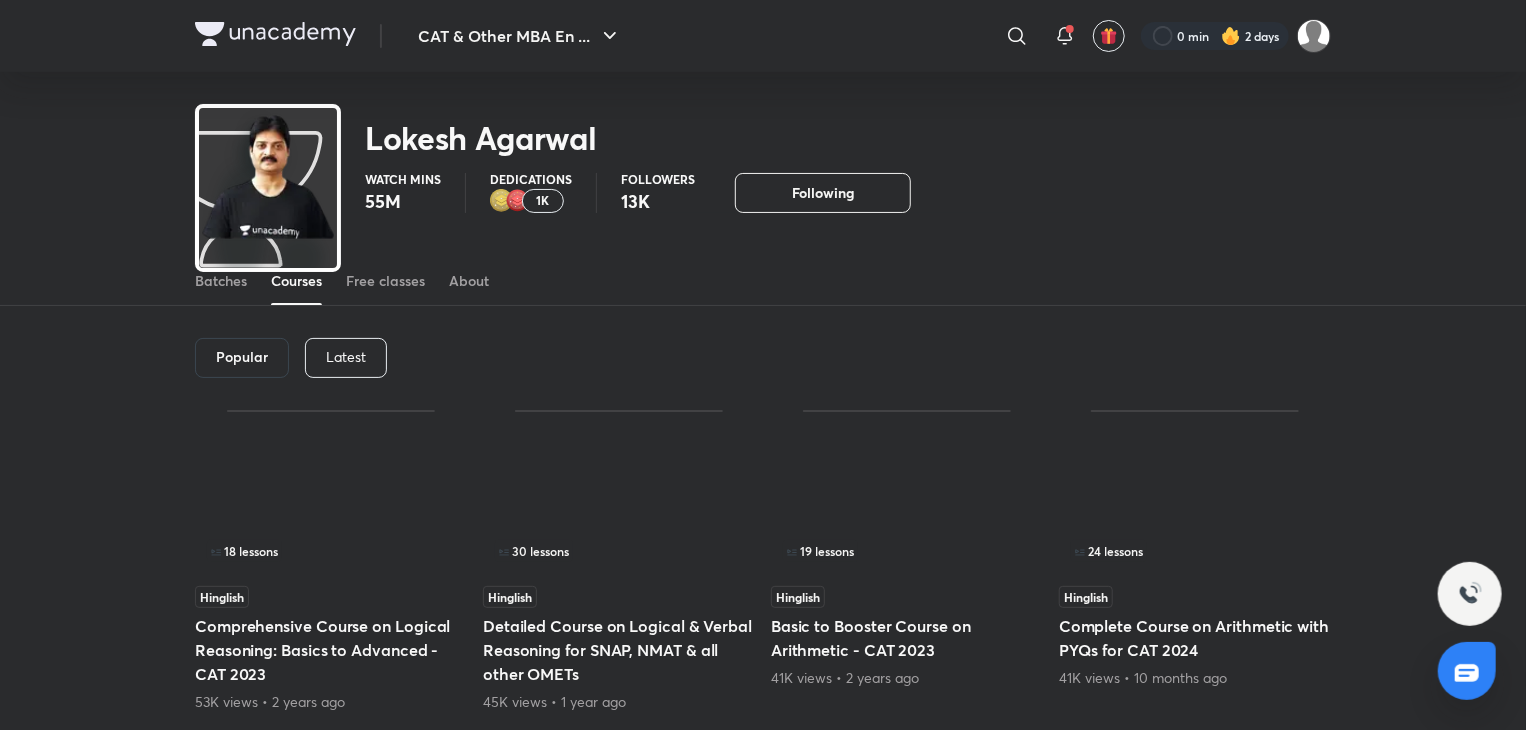 scroll, scrollTop: 0, scrollLeft: 0, axis: both 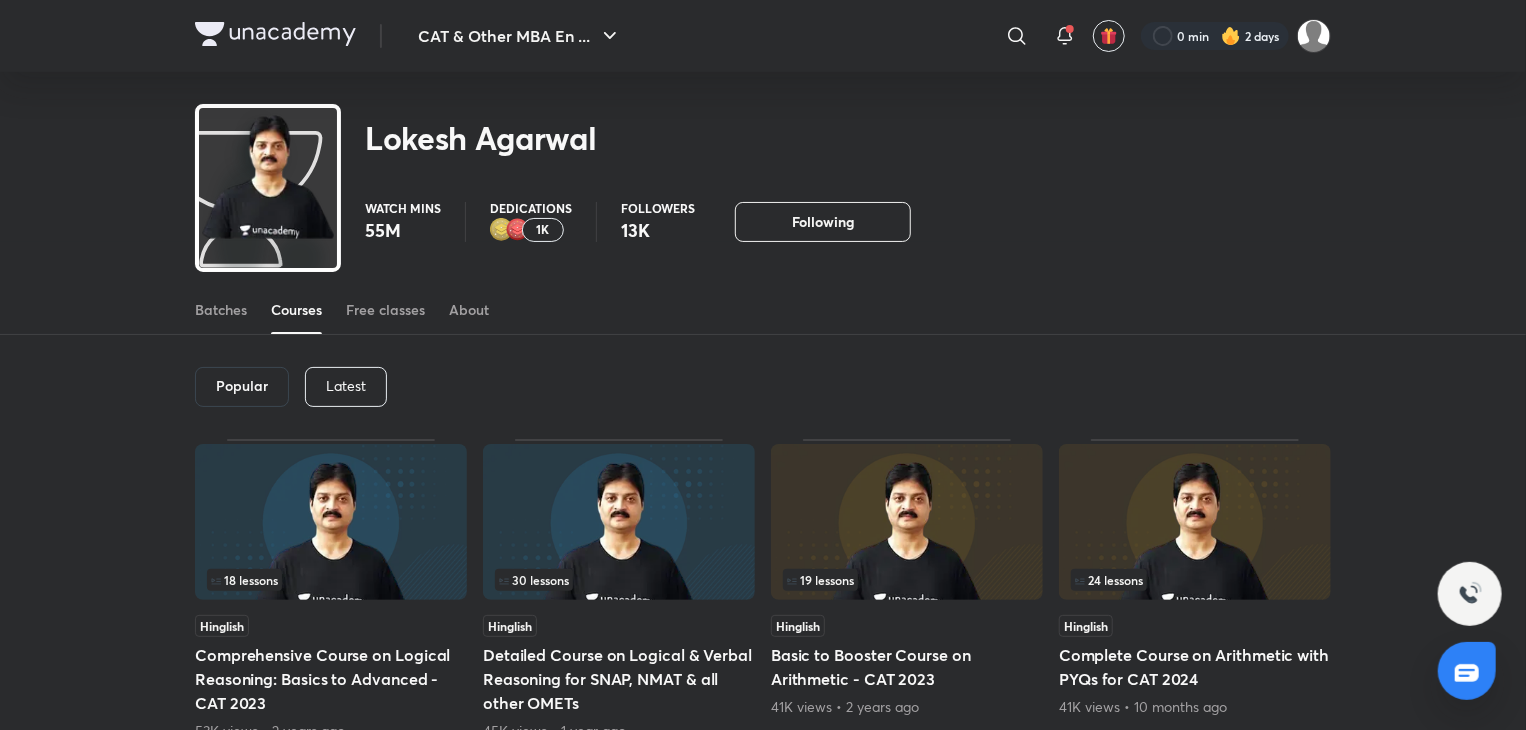 click on "Latest" at bounding box center [346, 387] 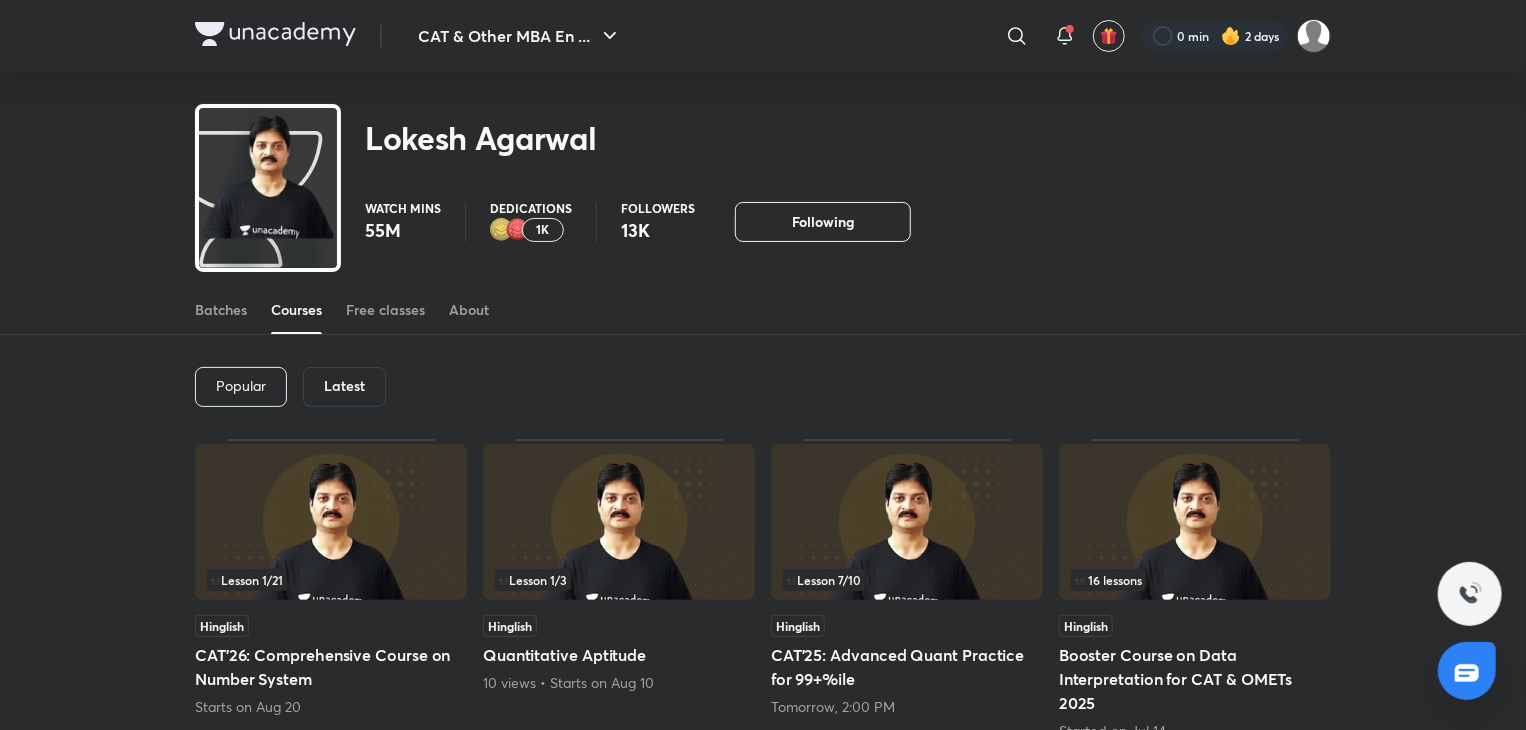 click on "Latest" at bounding box center (344, 386) 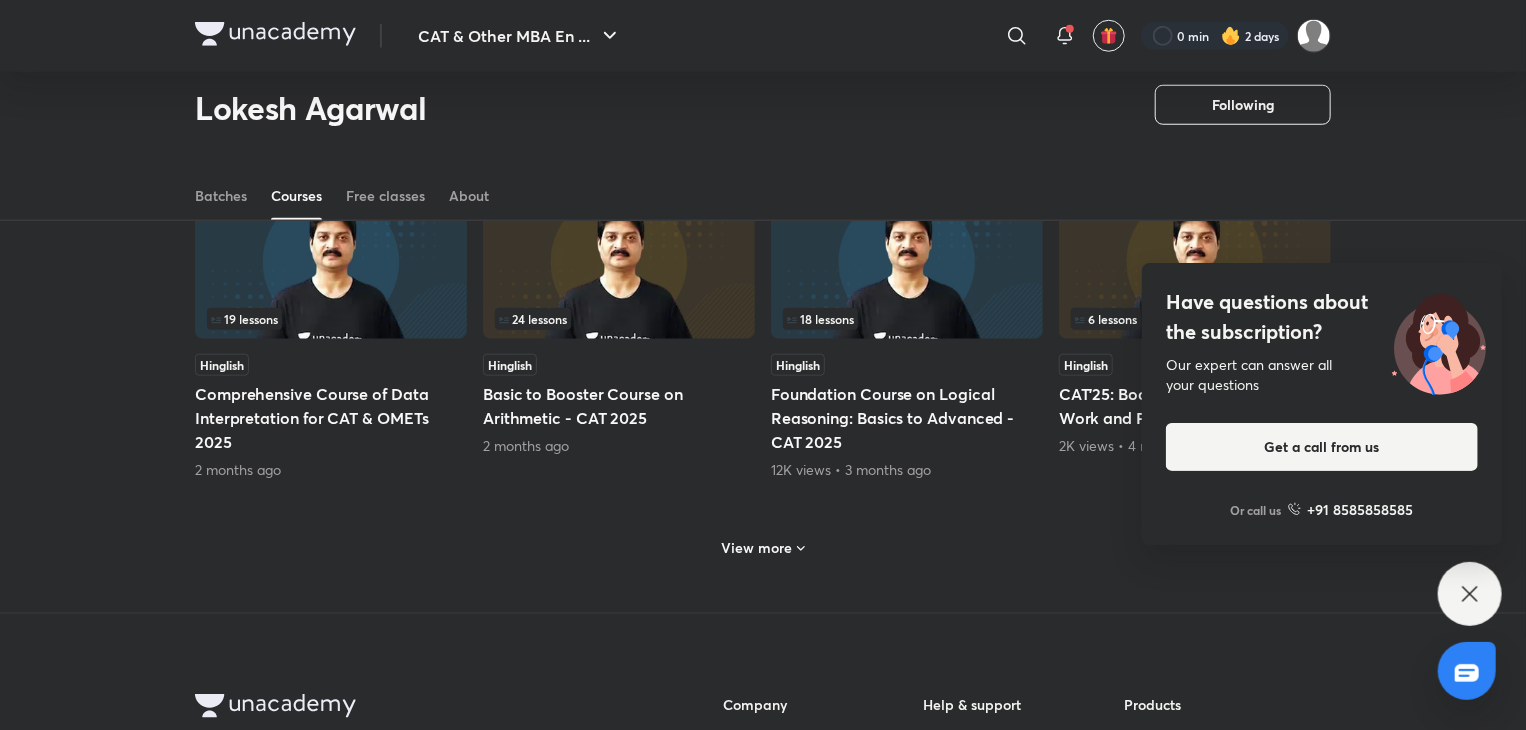 scroll, scrollTop: 904, scrollLeft: 0, axis: vertical 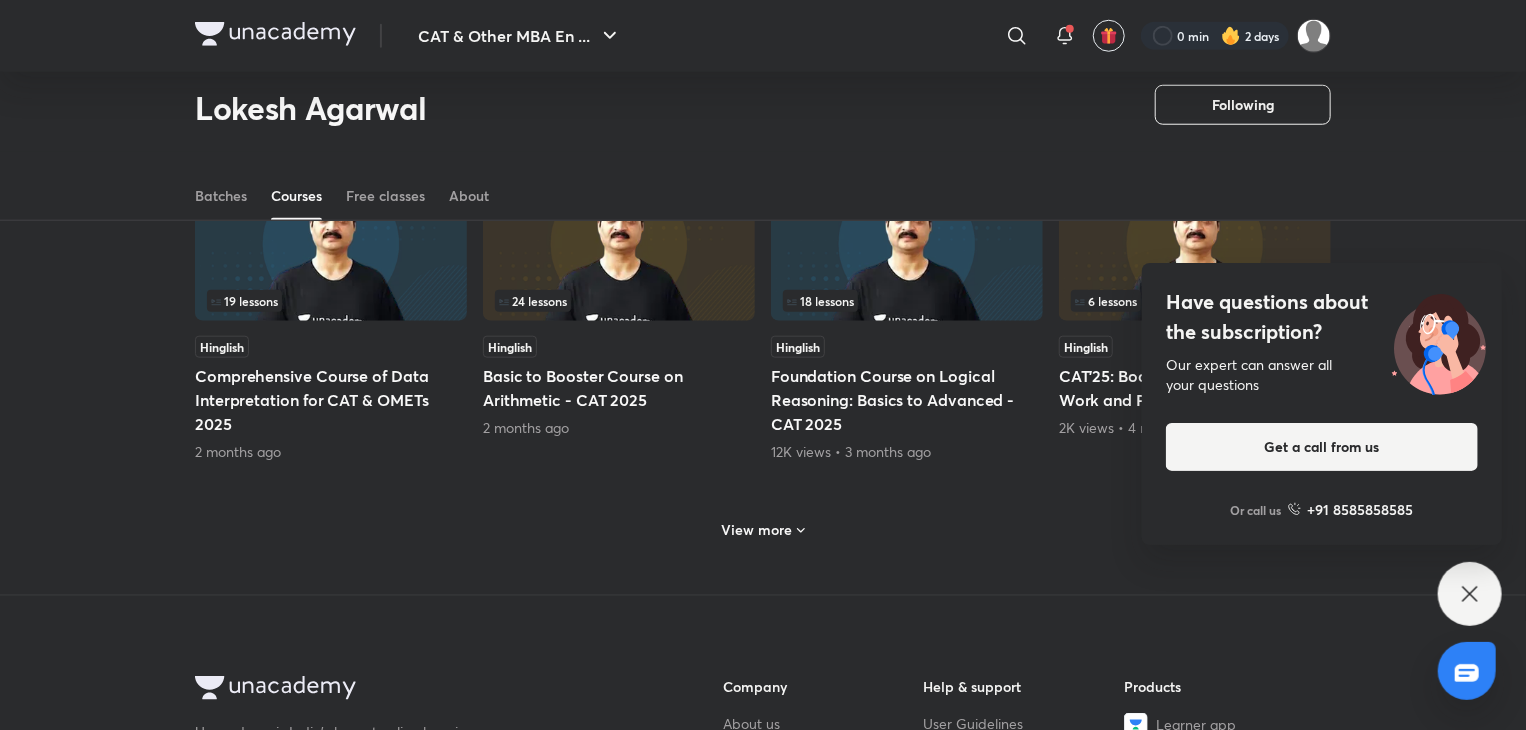 click on "View more" at bounding box center (757, 530) 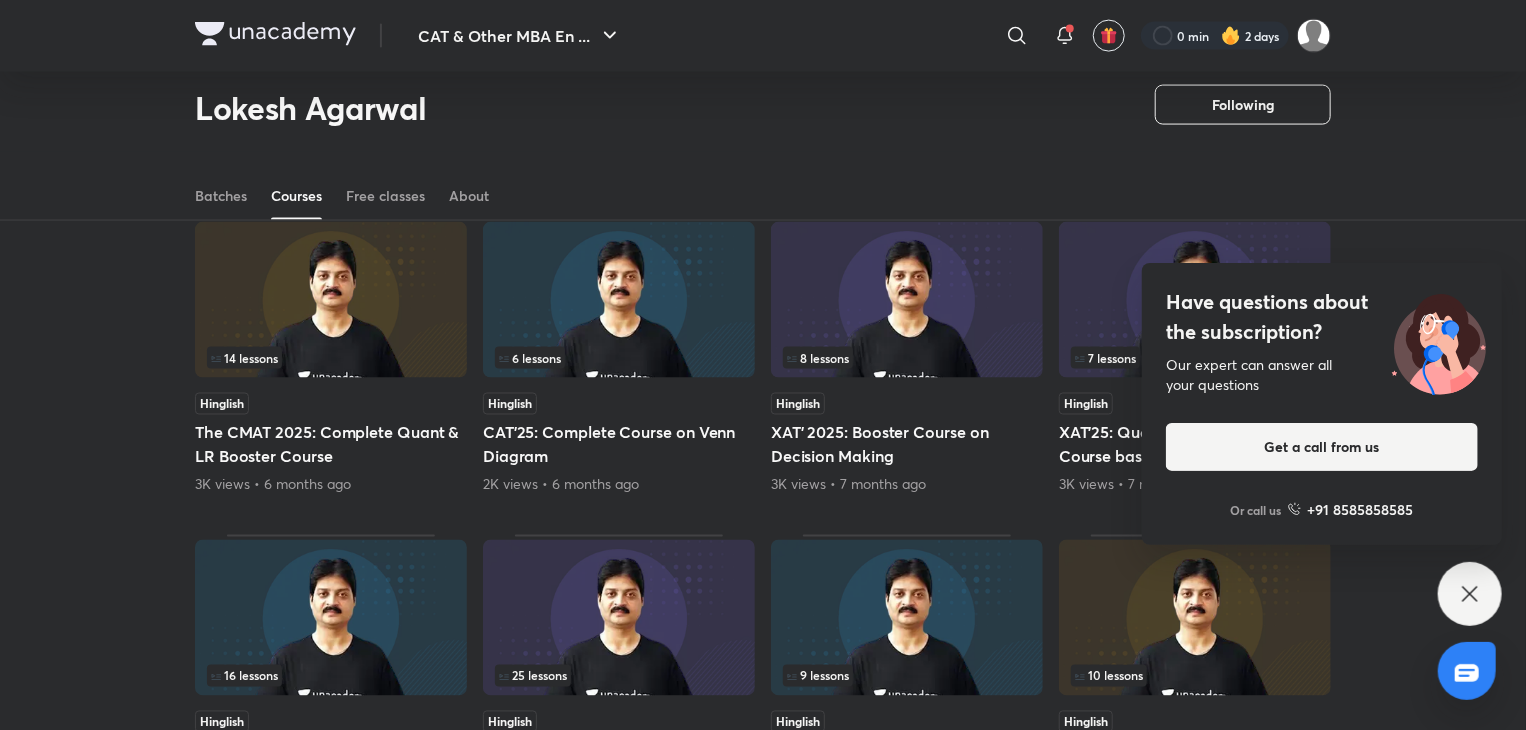 scroll, scrollTop: 1530, scrollLeft: 0, axis: vertical 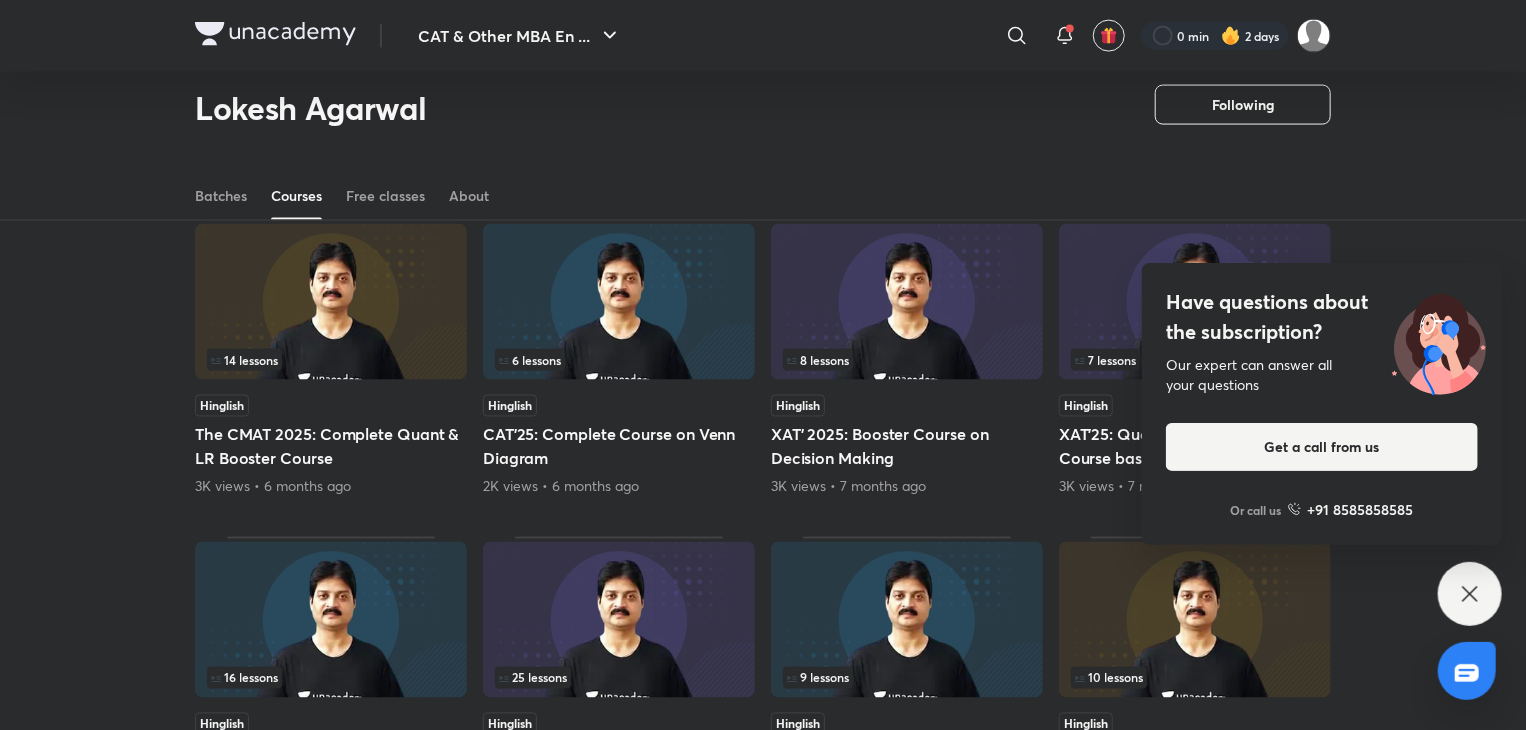 click 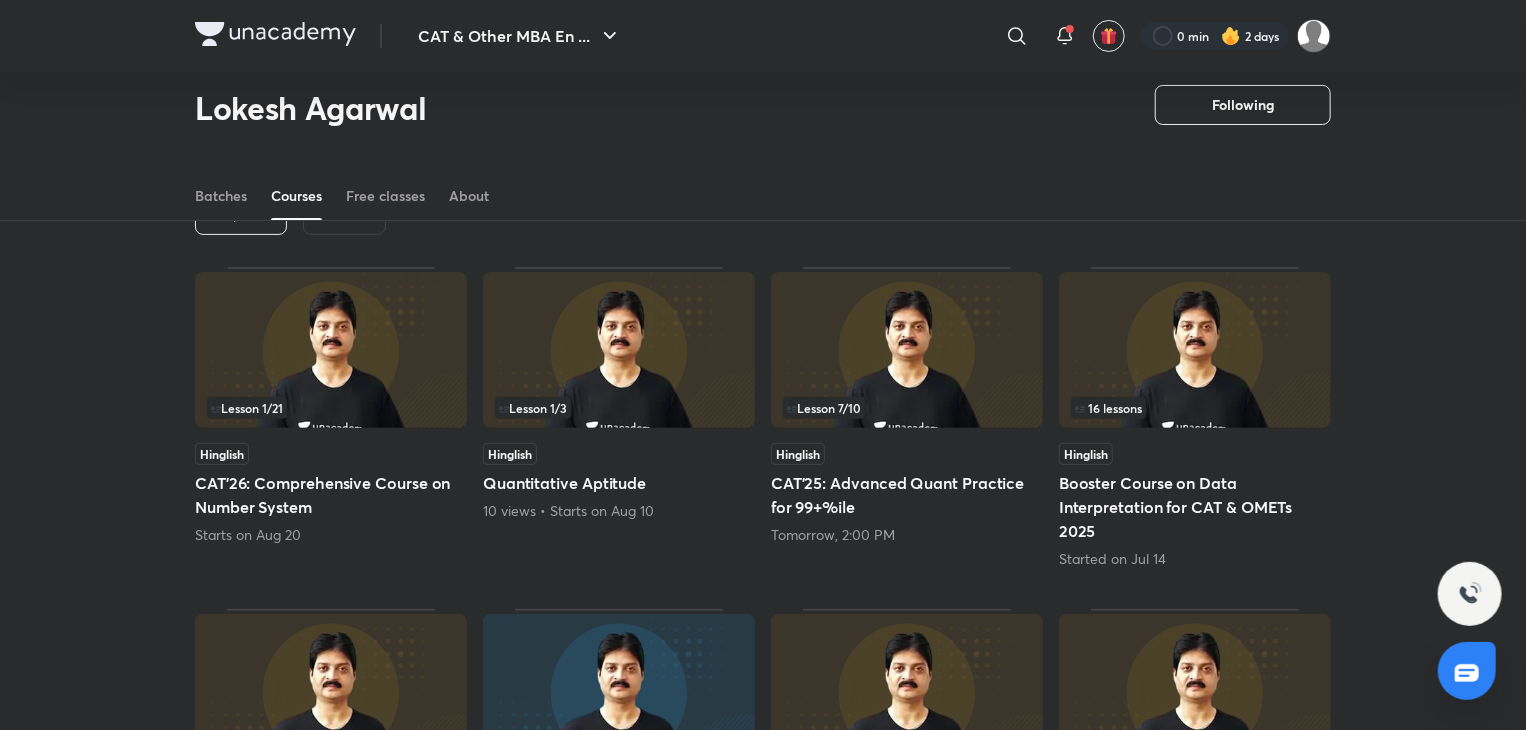 scroll, scrollTop: 100, scrollLeft: 0, axis: vertical 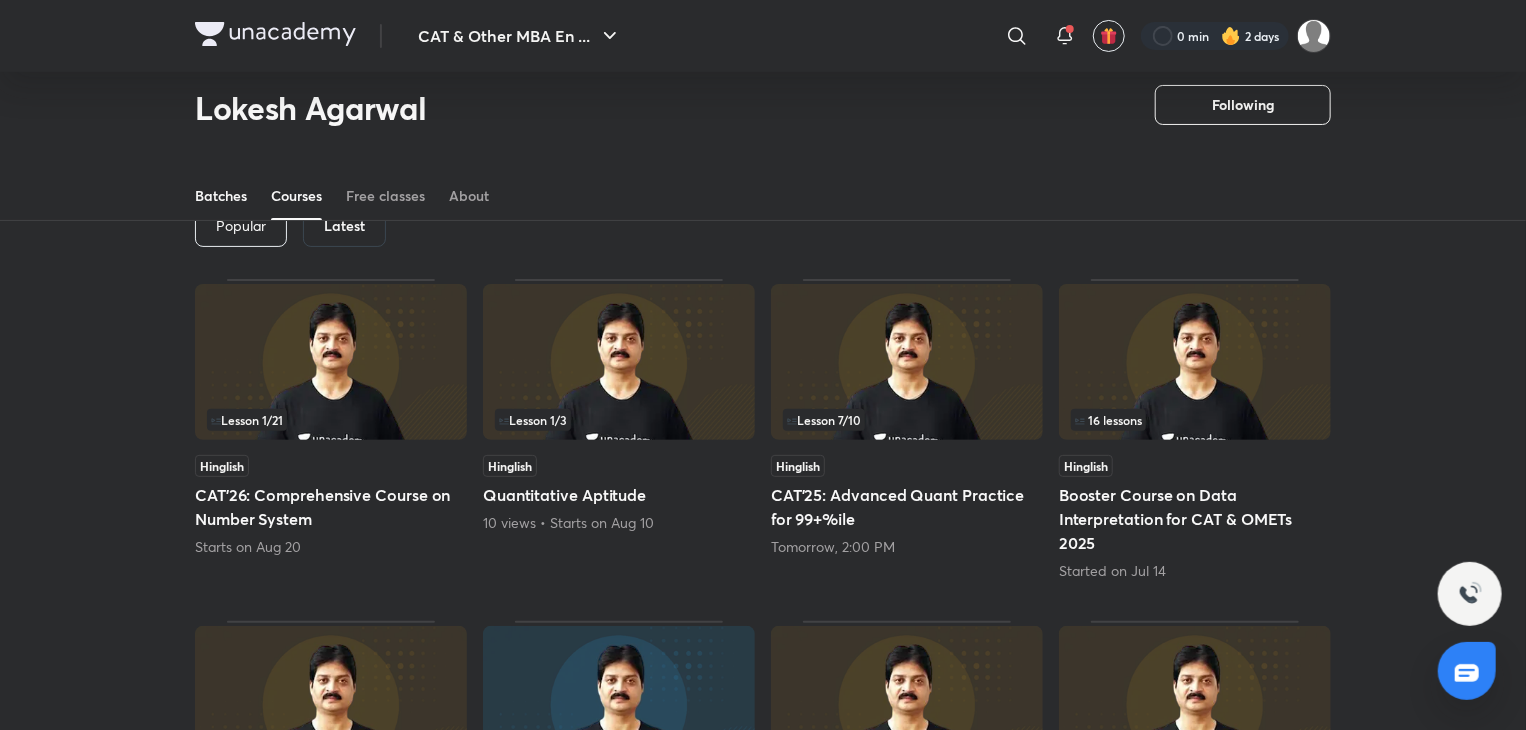 click on "Batches" at bounding box center [221, 196] 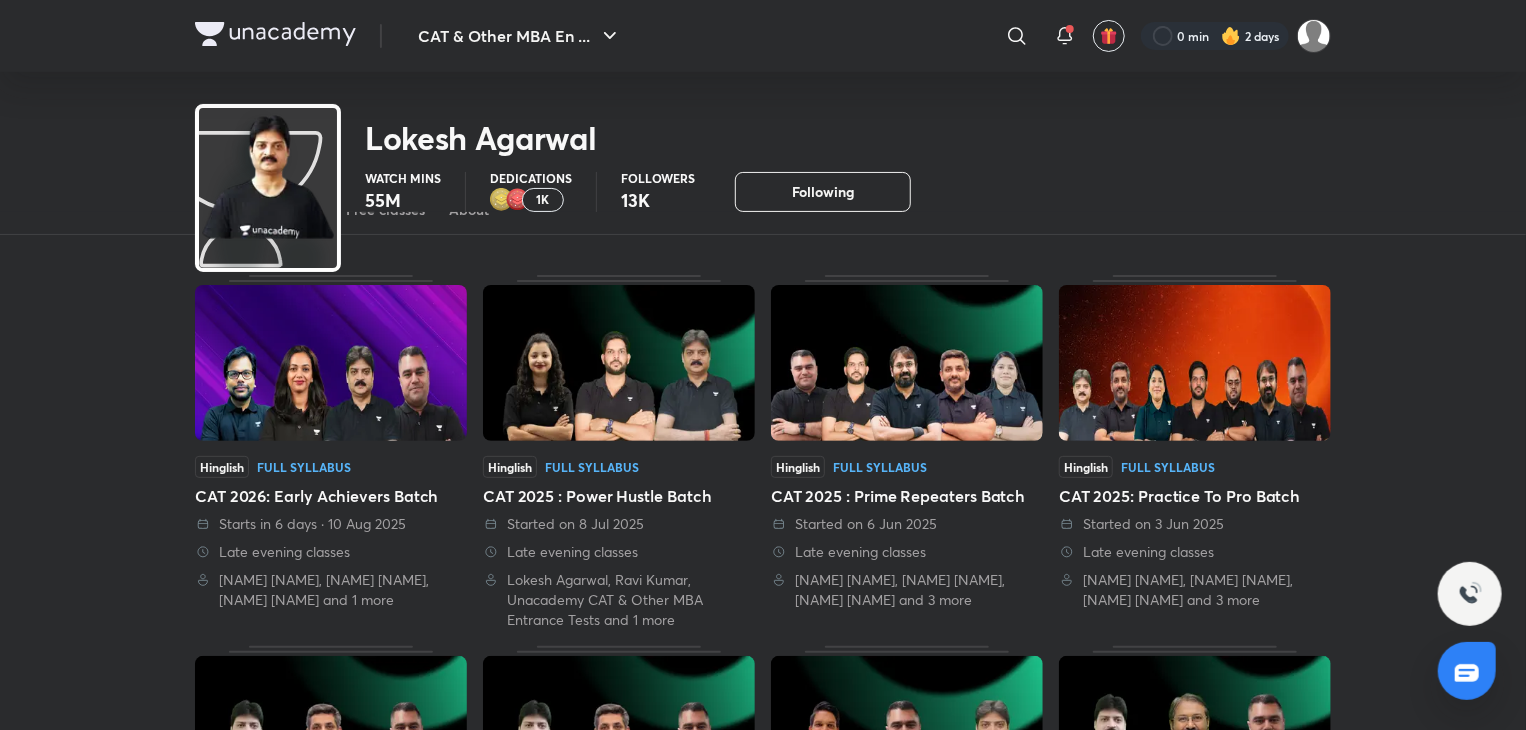 scroll, scrollTop: 0, scrollLeft: 0, axis: both 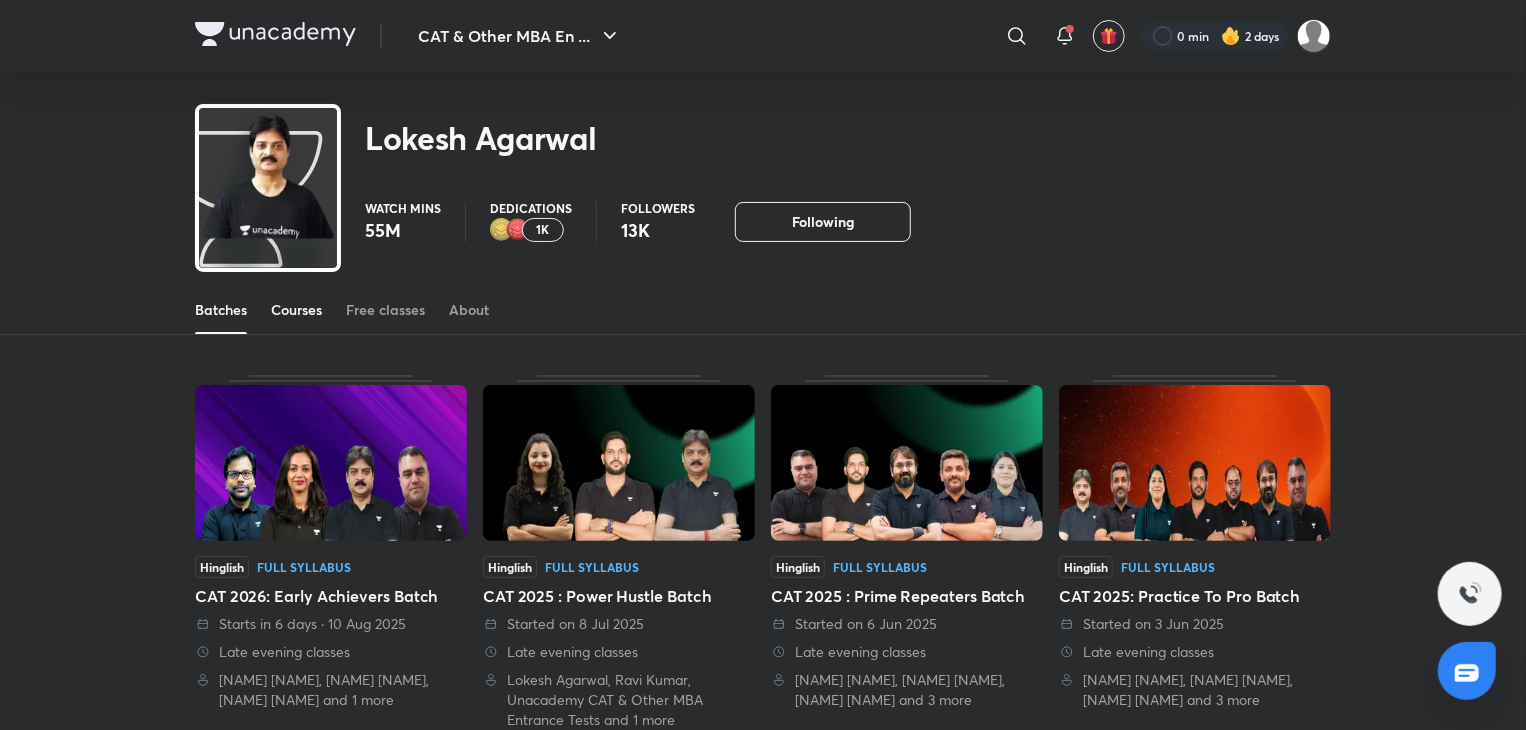 click on "Courses" at bounding box center [296, 310] 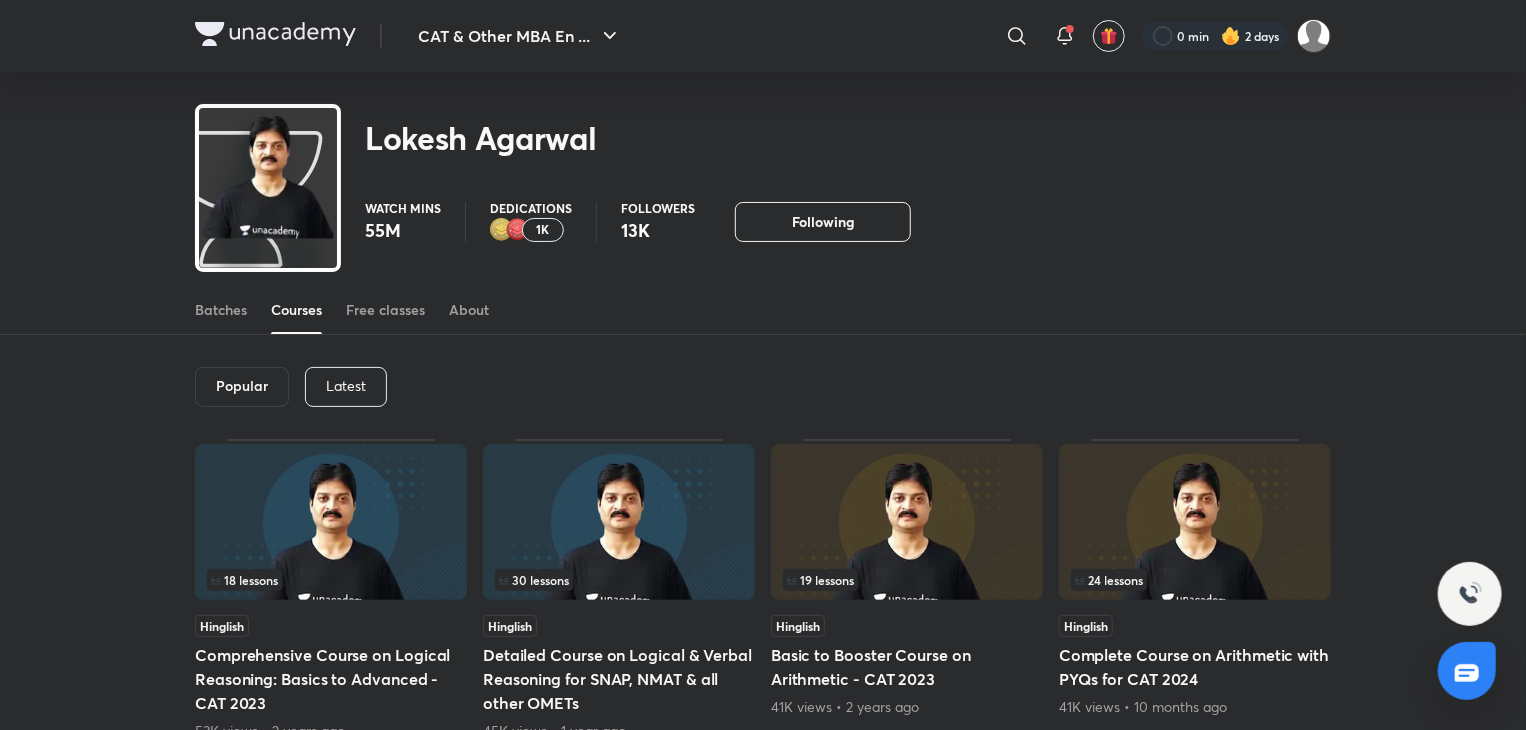 click on "Latest" at bounding box center (346, 386) 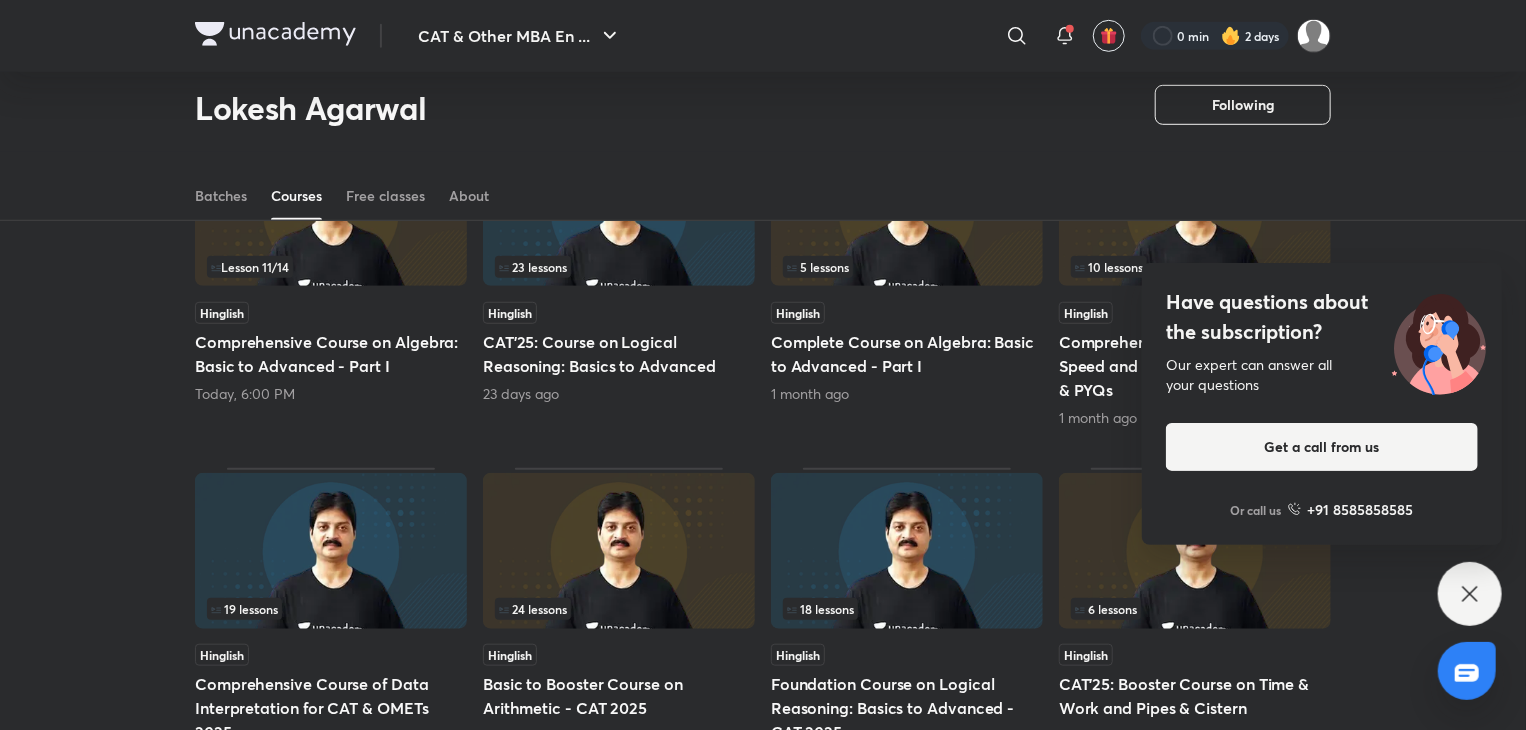 scroll, scrollTop: 602, scrollLeft: 0, axis: vertical 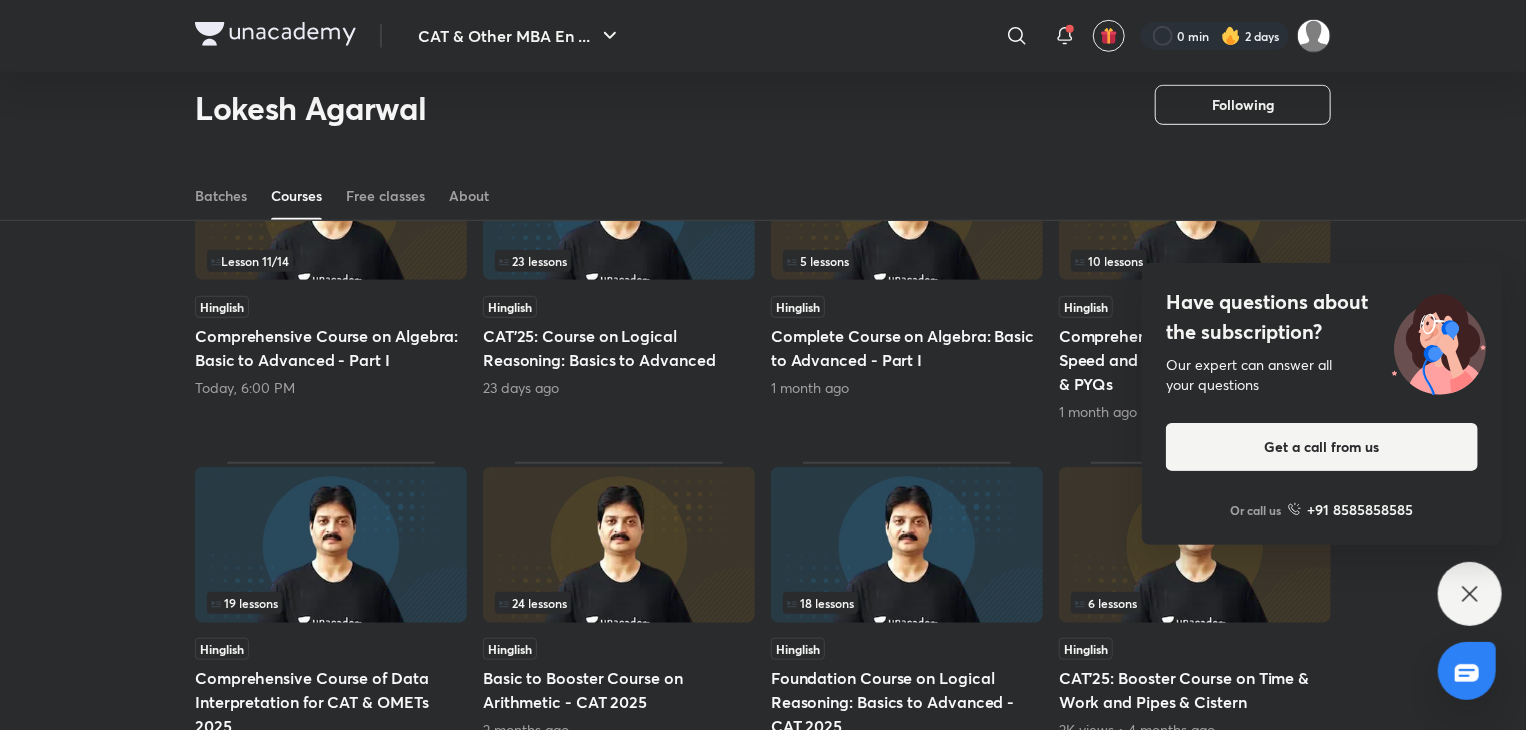 click on "Have questions about the subscription? Our expert can answer all your questions Get a call from us Or call us +91 8585858585" at bounding box center [1470, 594] 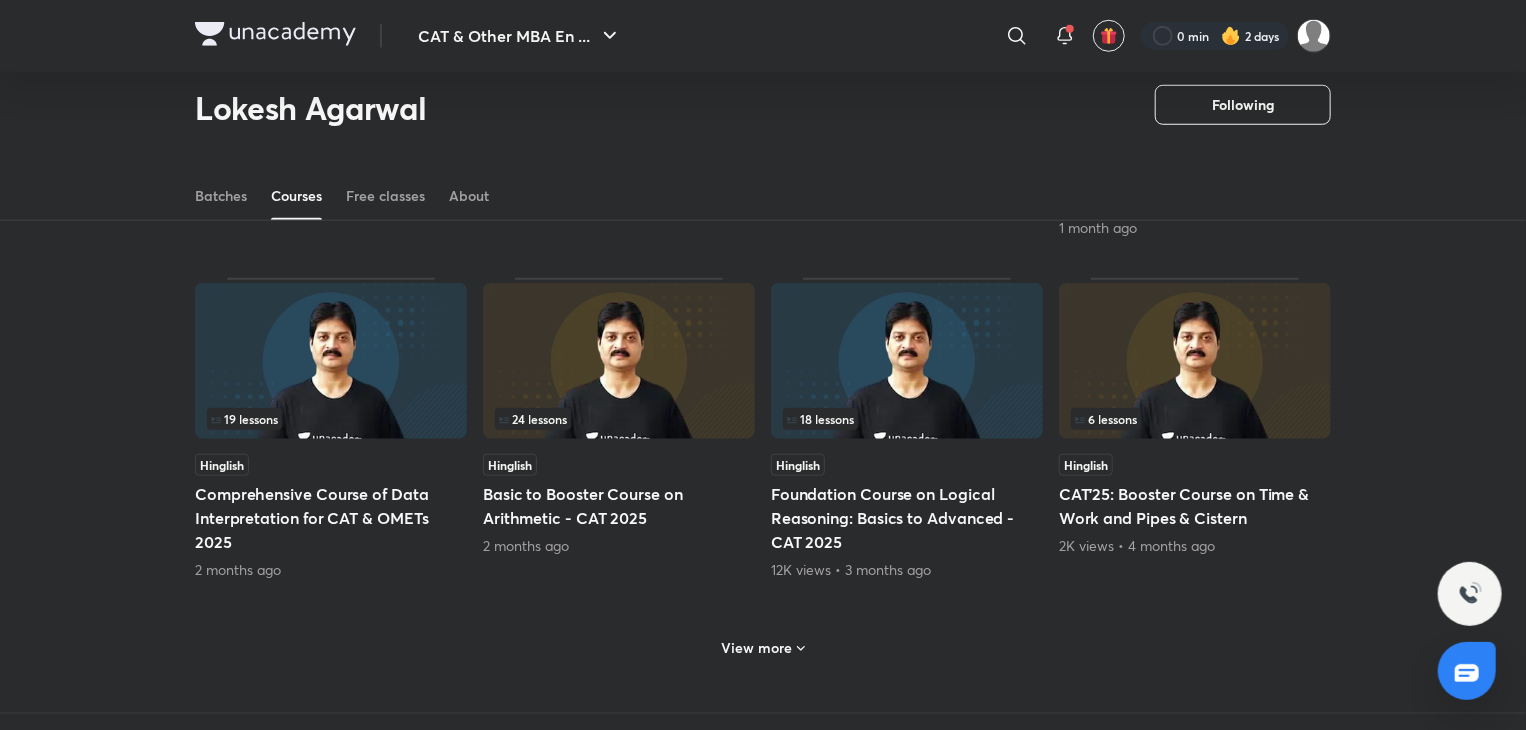 scroll, scrollTop: 787, scrollLeft: 0, axis: vertical 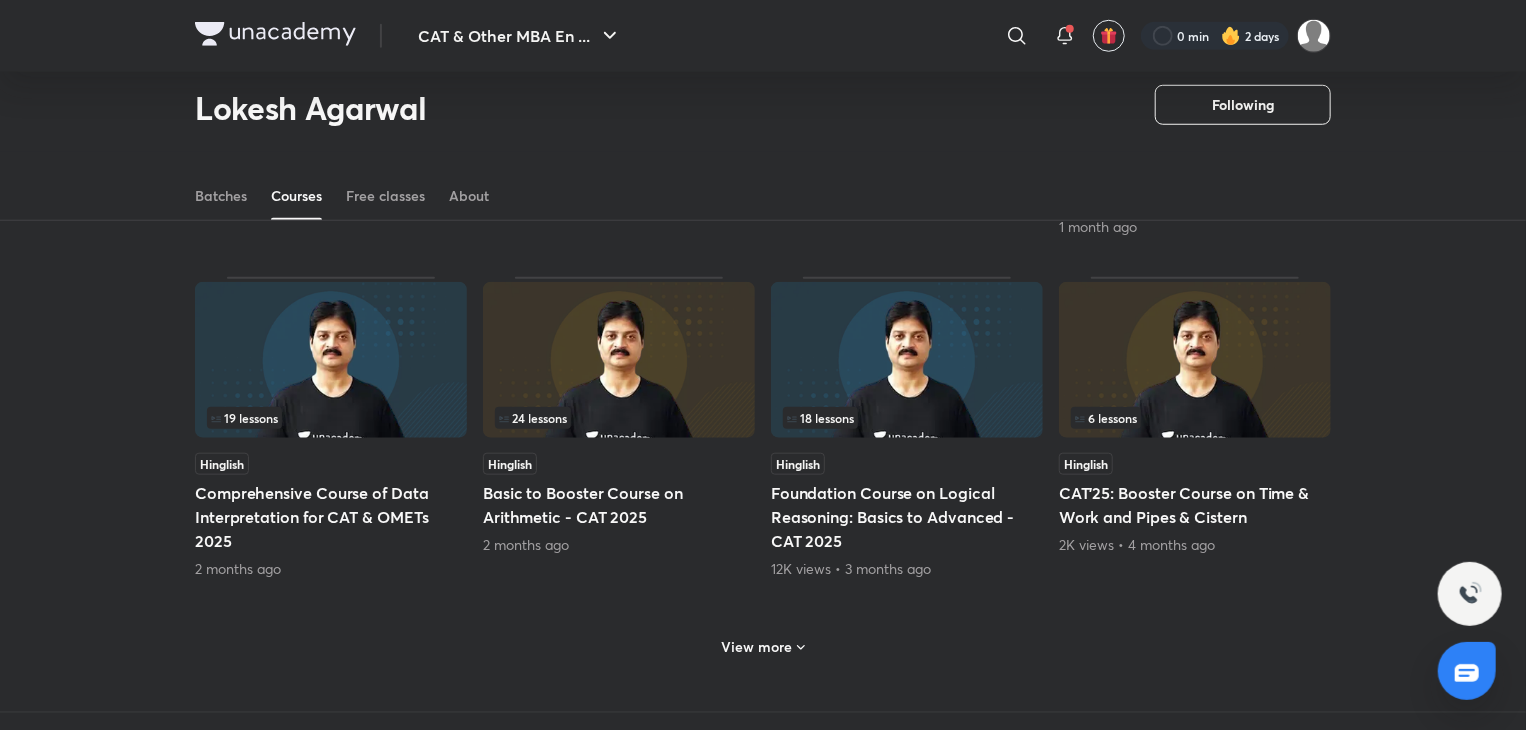 click on "Basic to Booster Course on Arithmetic - CAT 2025" at bounding box center (619, 505) 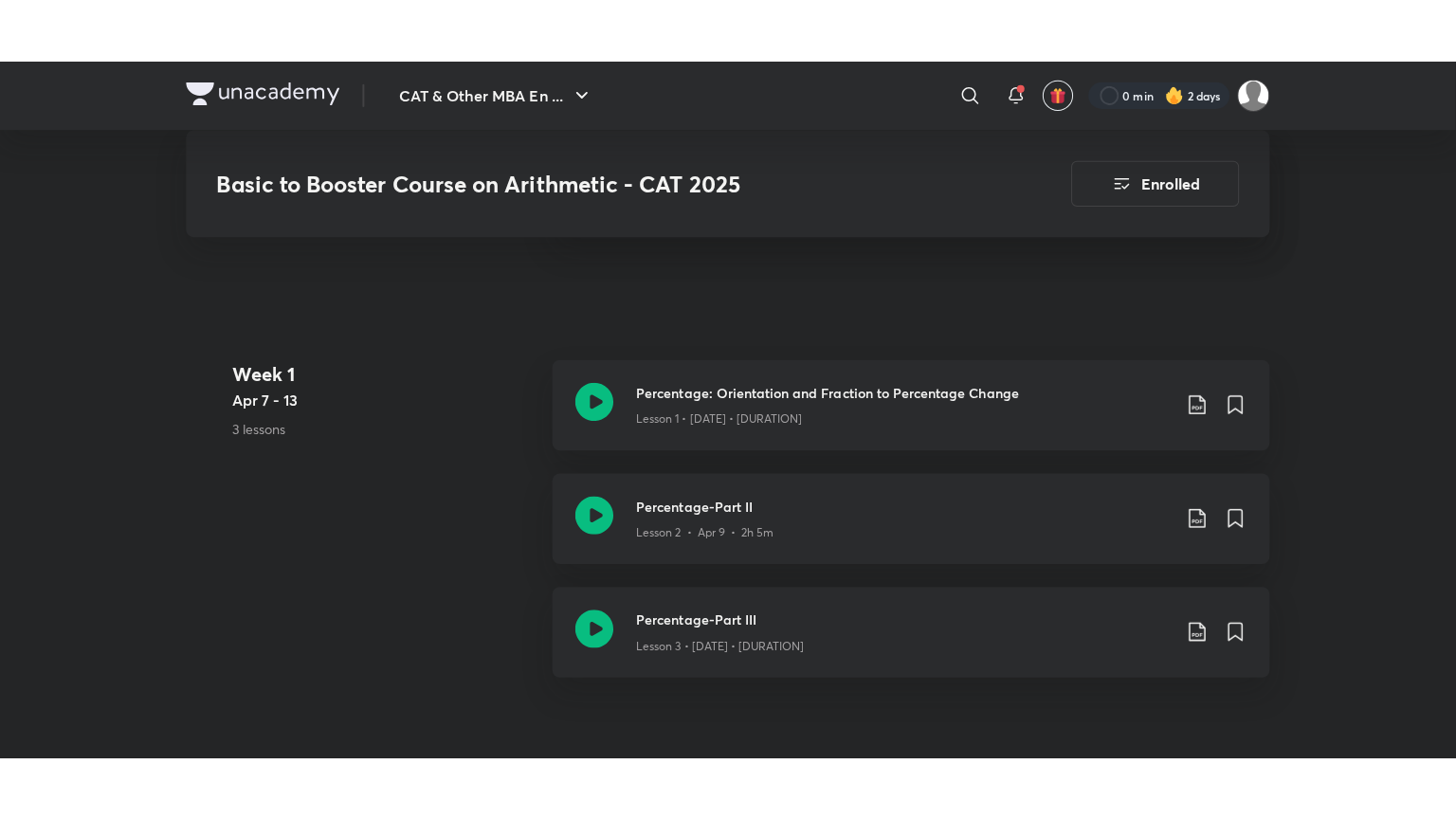 scroll, scrollTop: 1007, scrollLeft: 0, axis: vertical 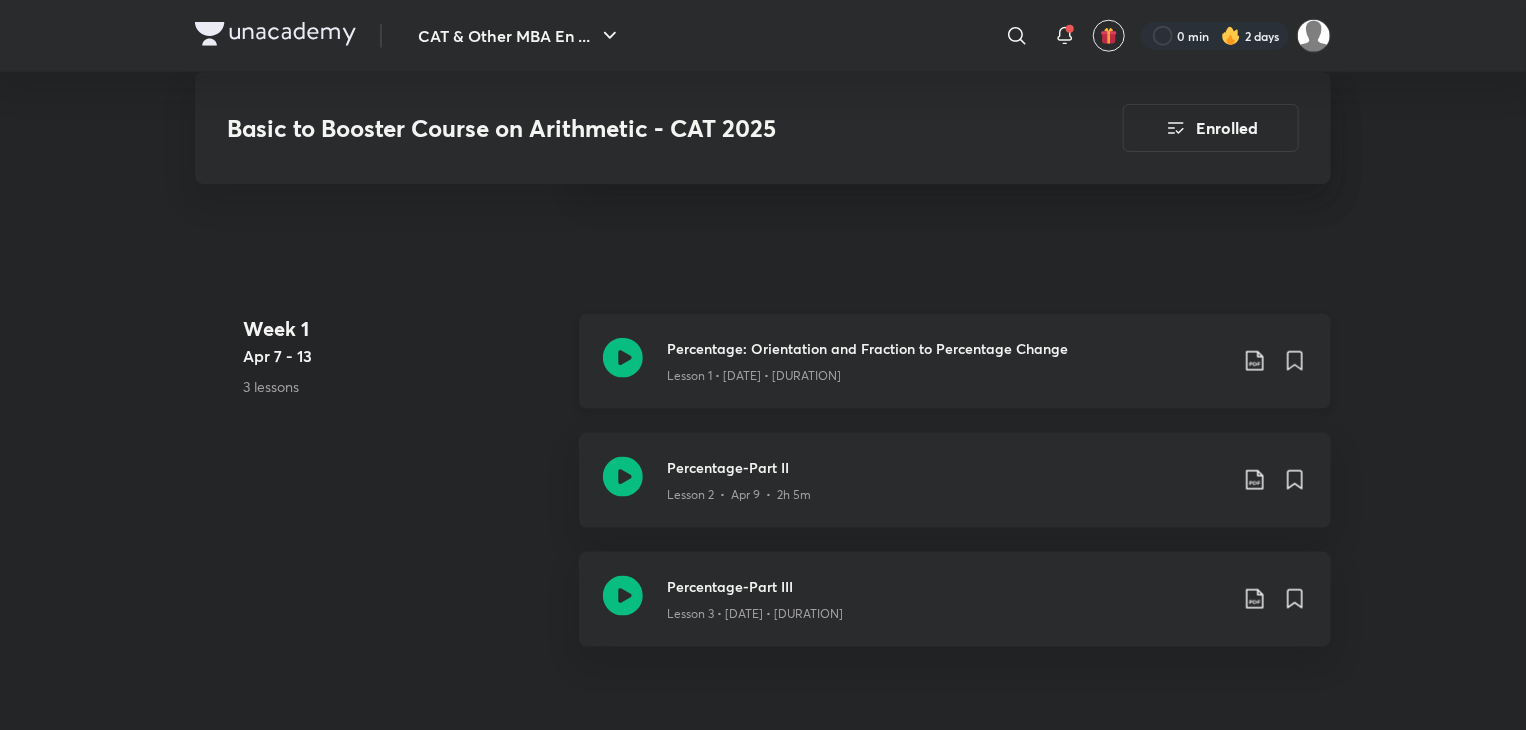 click 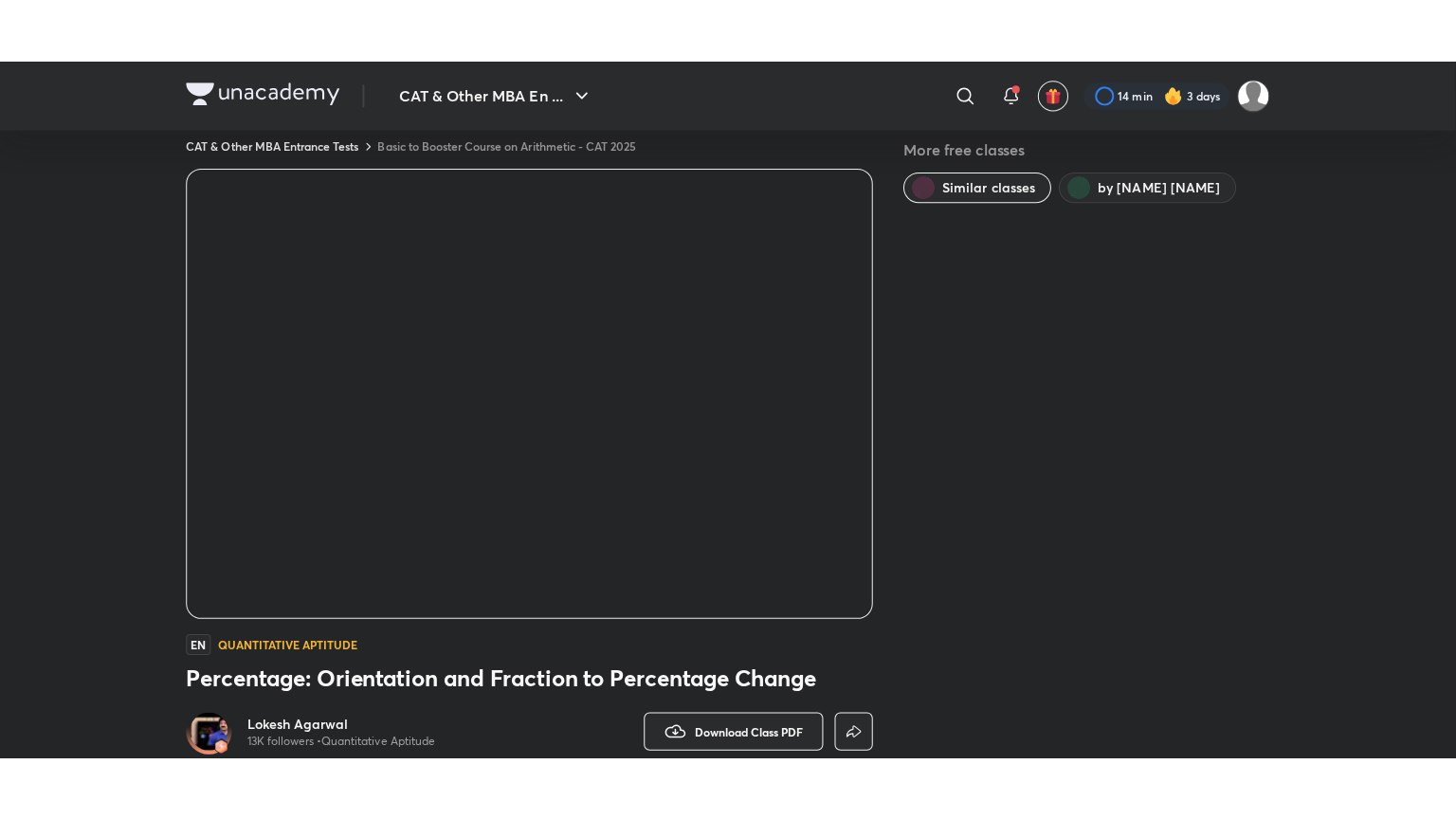 scroll, scrollTop: 23, scrollLeft: 0, axis: vertical 